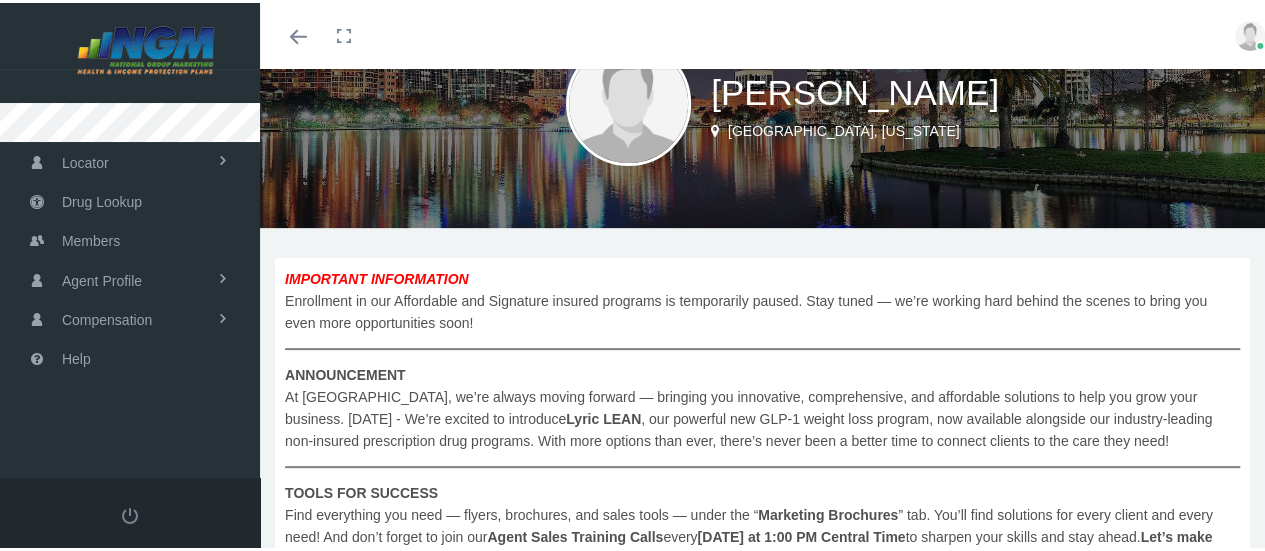 scroll, scrollTop: 200, scrollLeft: 0, axis: vertical 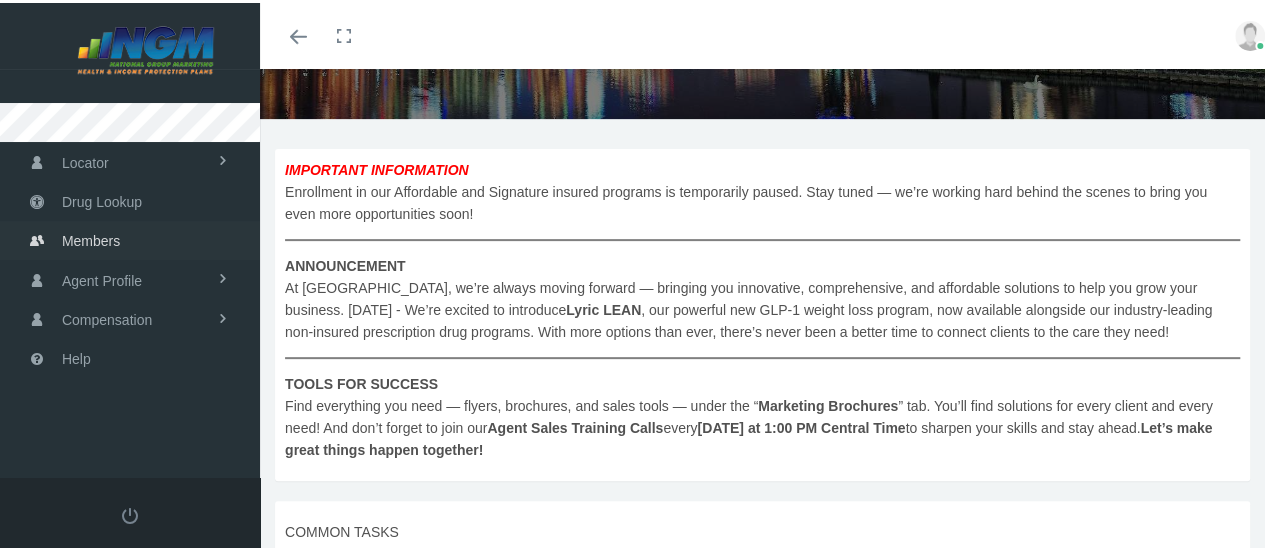 click on "Members" at bounding box center (91, 238) 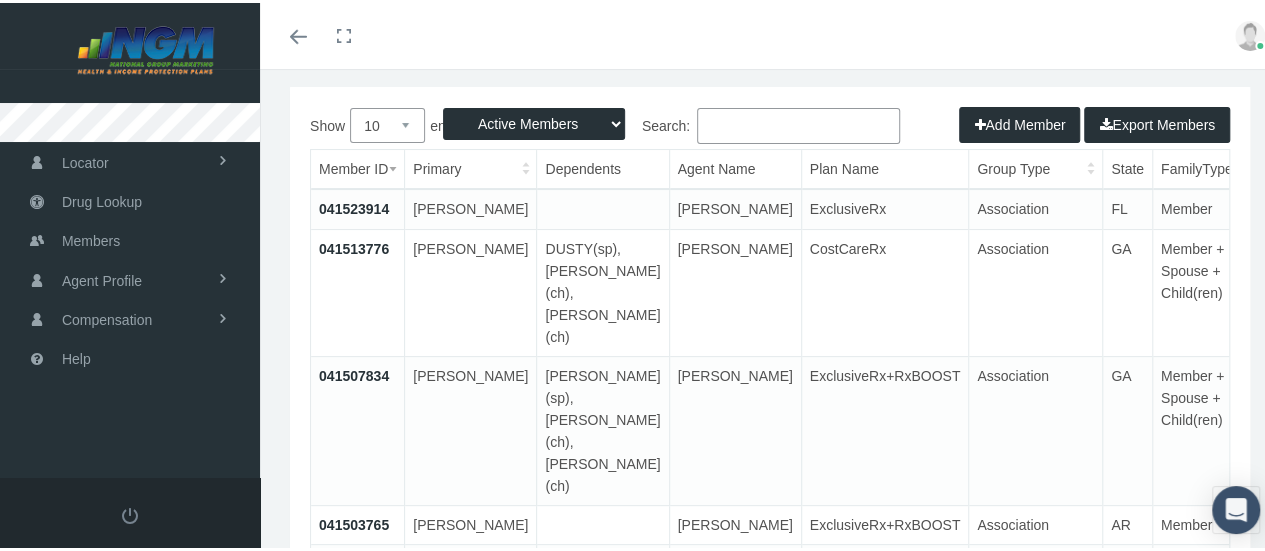 scroll, scrollTop: 200, scrollLeft: 0, axis: vertical 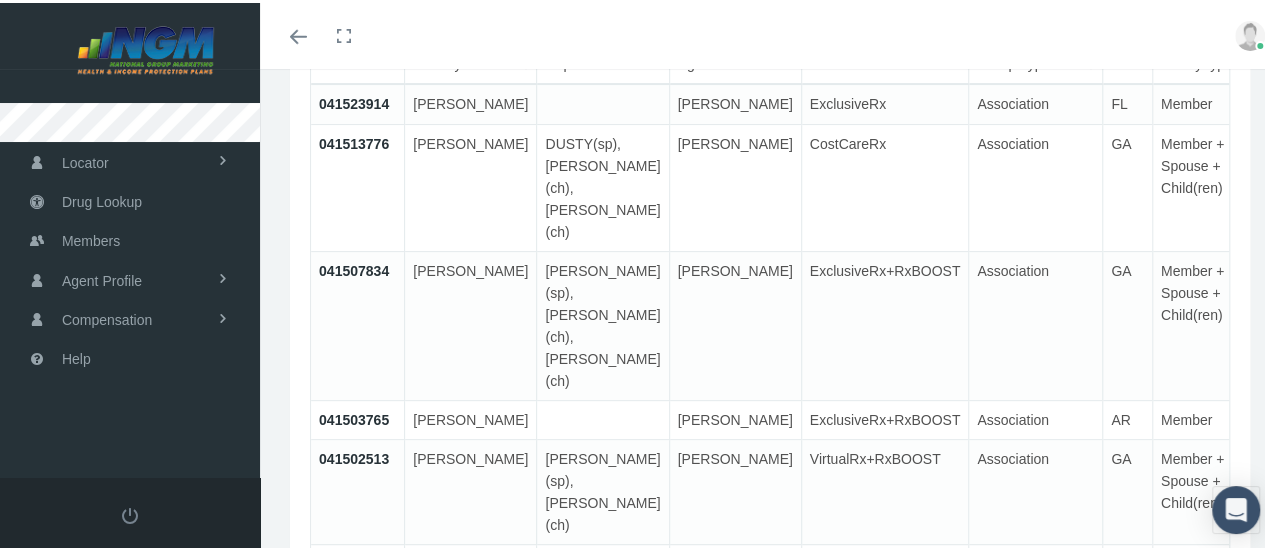 click on "041523914" at bounding box center [354, 101] 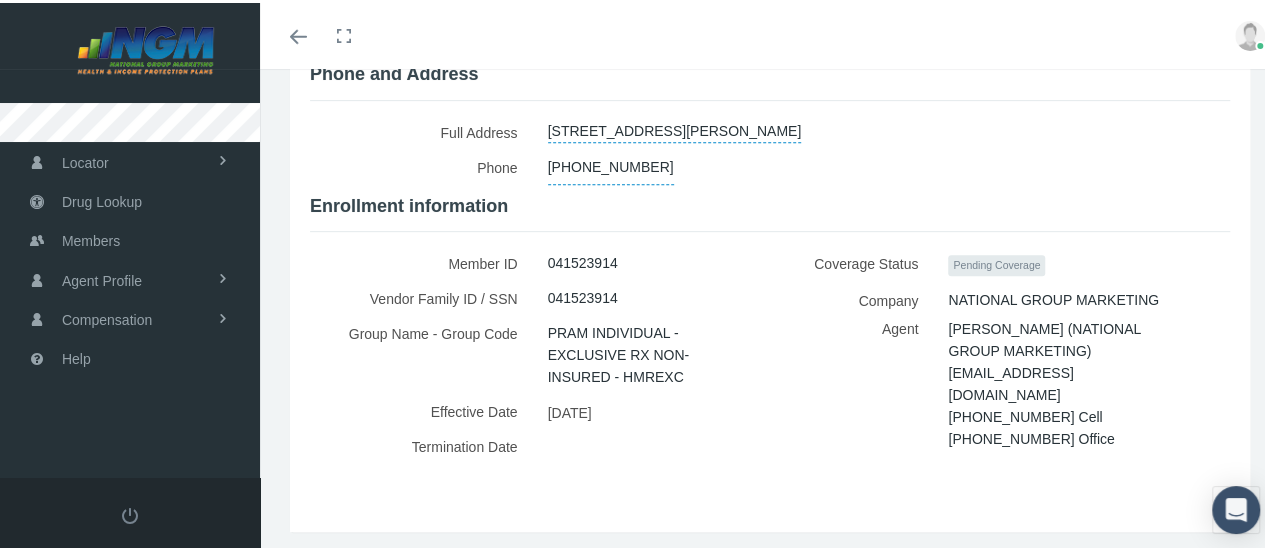 scroll, scrollTop: 439, scrollLeft: 0, axis: vertical 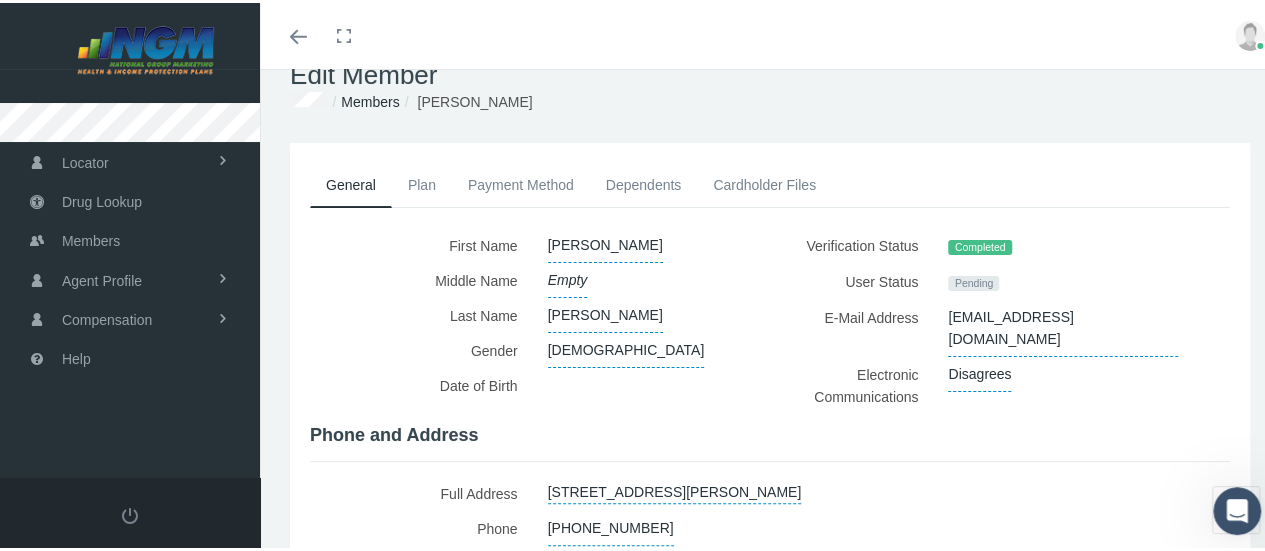 click on "Plan" at bounding box center (422, 182) 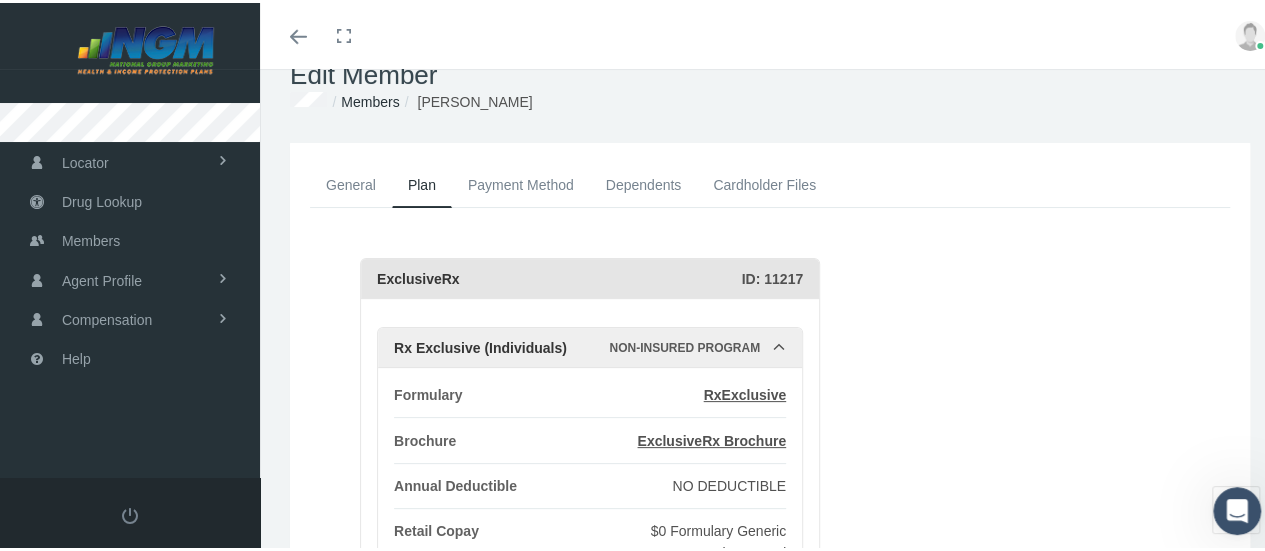 click on "ID: 11217" at bounding box center (772, 276) 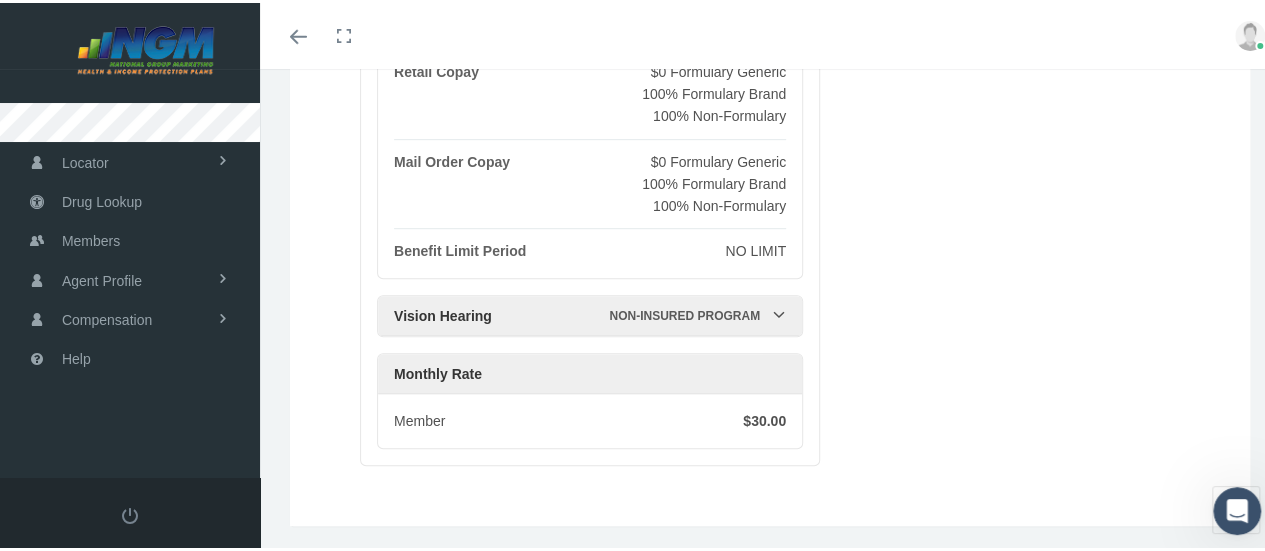 scroll, scrollTop: 546, scrollLeft: 0, axis: vertical 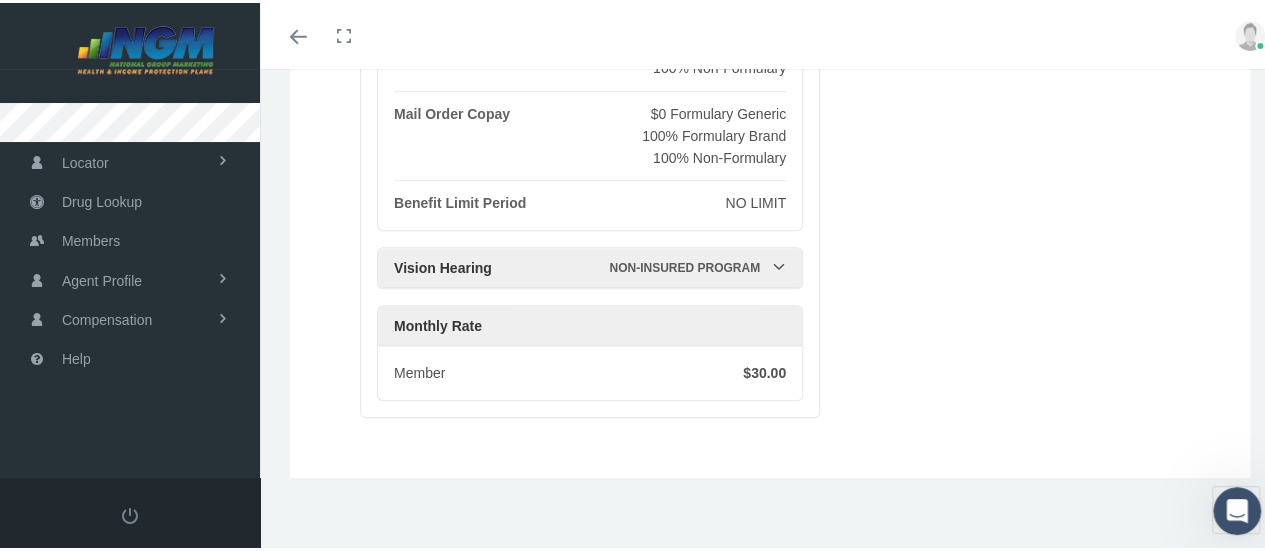 click on "Member $30.00" at bounding box center [590, 370] 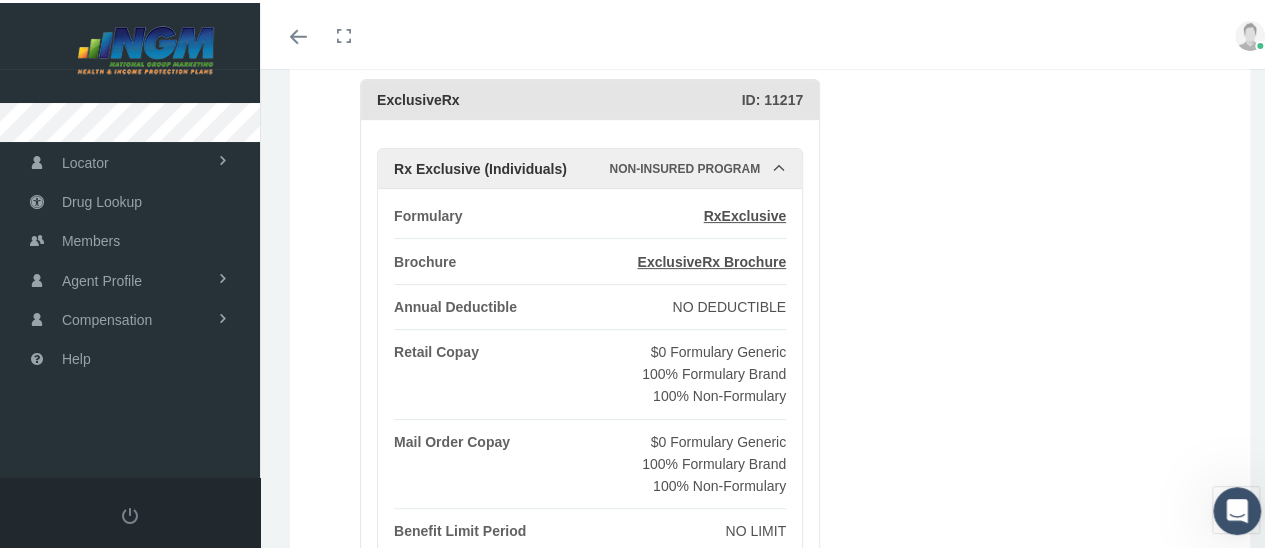 scroll, scrollTop: 146, scrollLeft: 0, axis: vertical 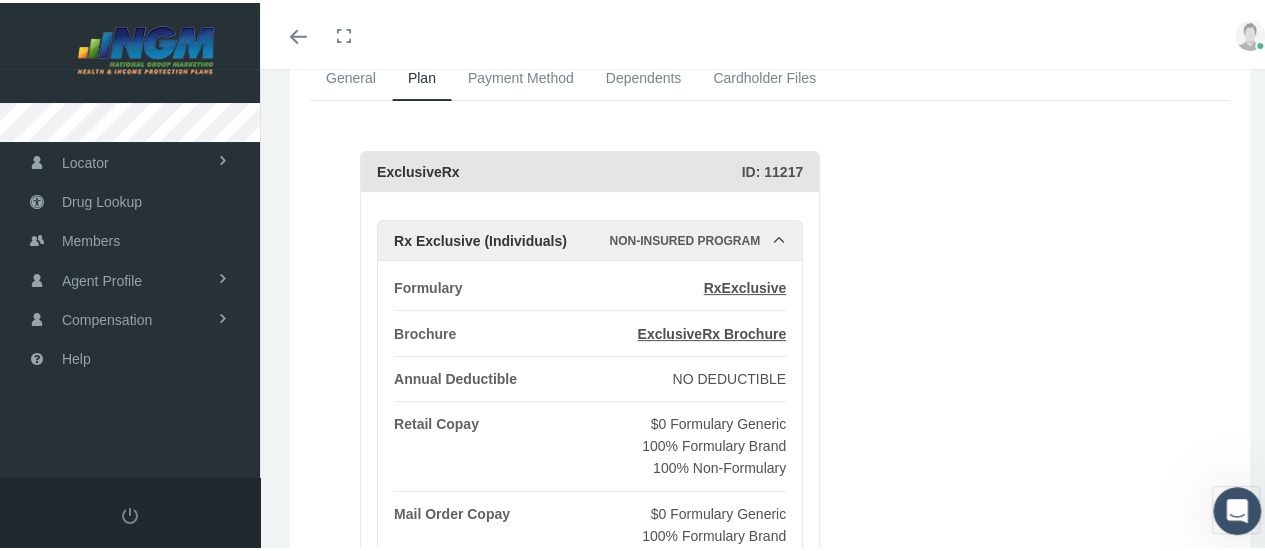 click on "Payment Method" at bounding box center [521, 75] 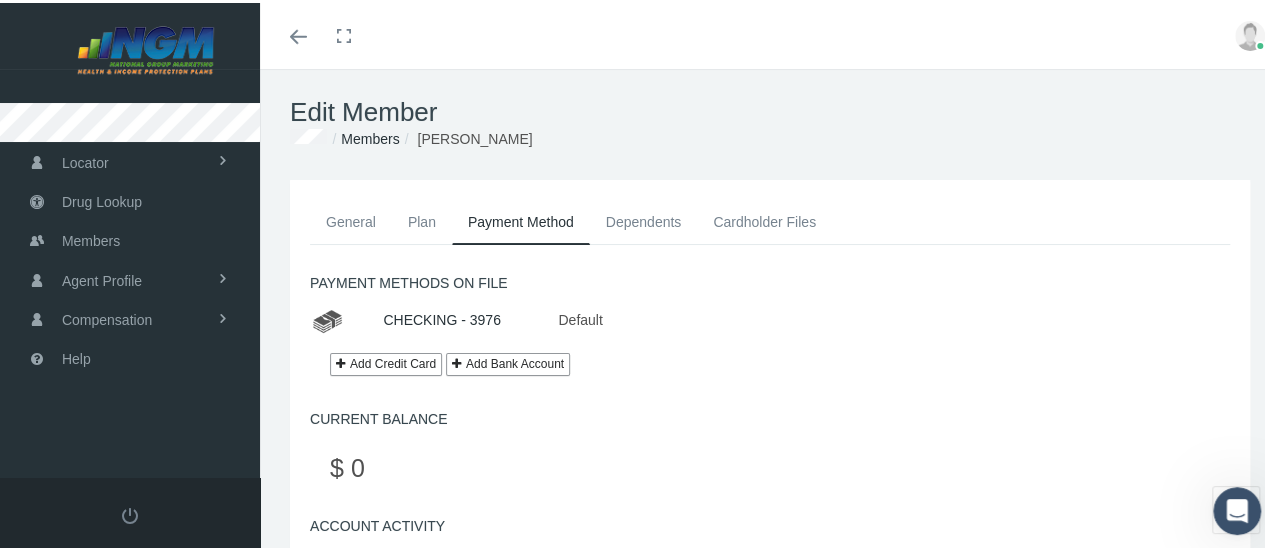 scroll, scrollTop: 0, scrollLeft: 0, axis: both 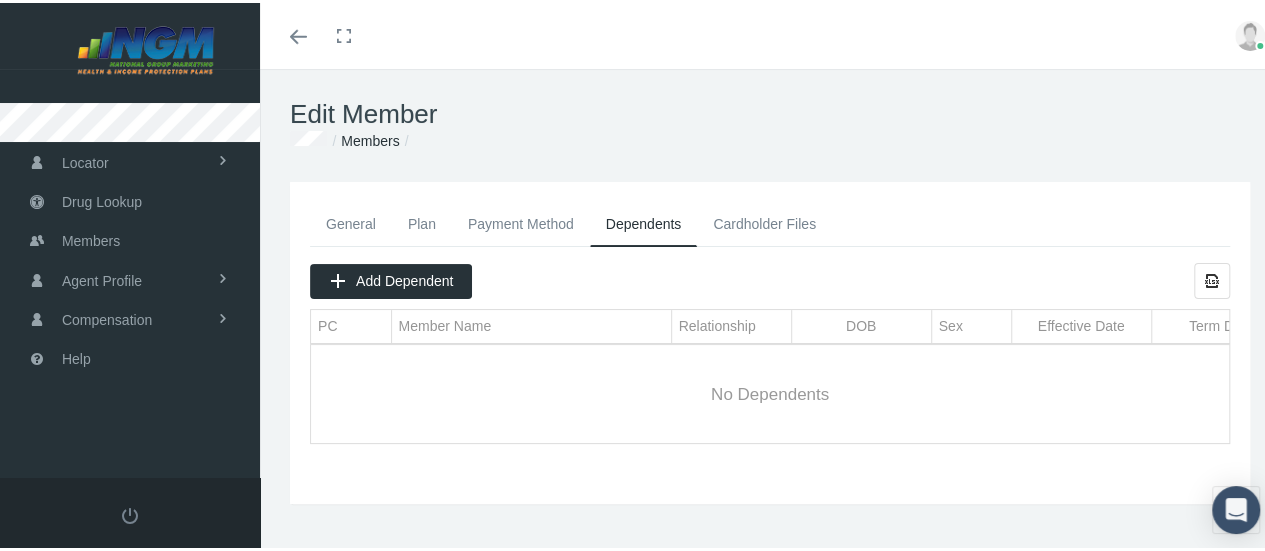 click on "Cardholder Files" at bounding box center [764, 221] 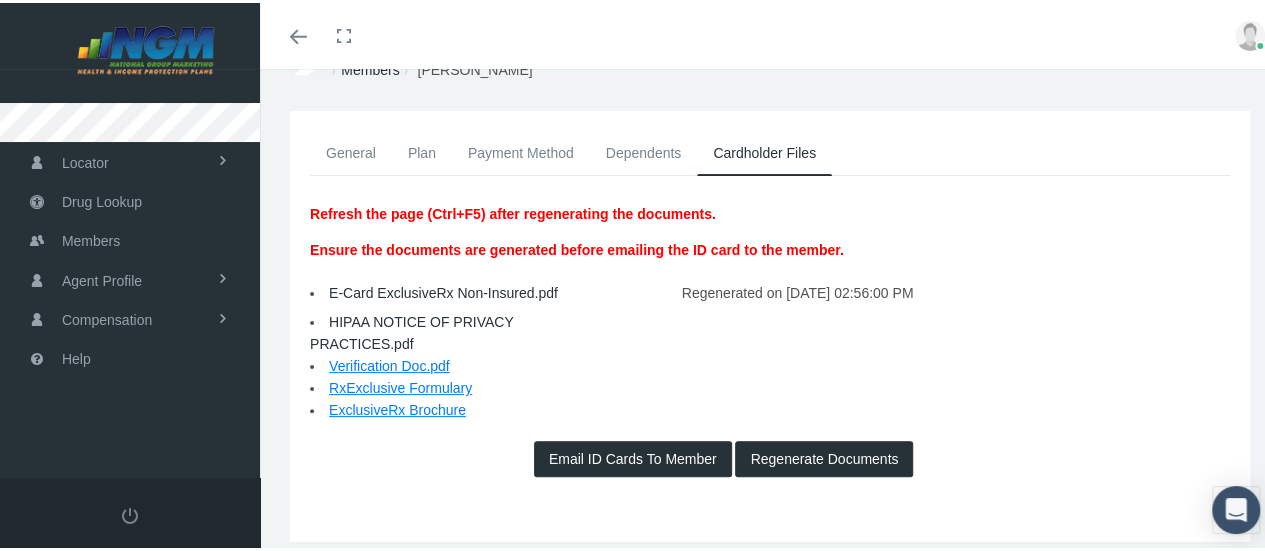 scroll, scrollTop: 100, scrollLeft: 0, axis: vertical 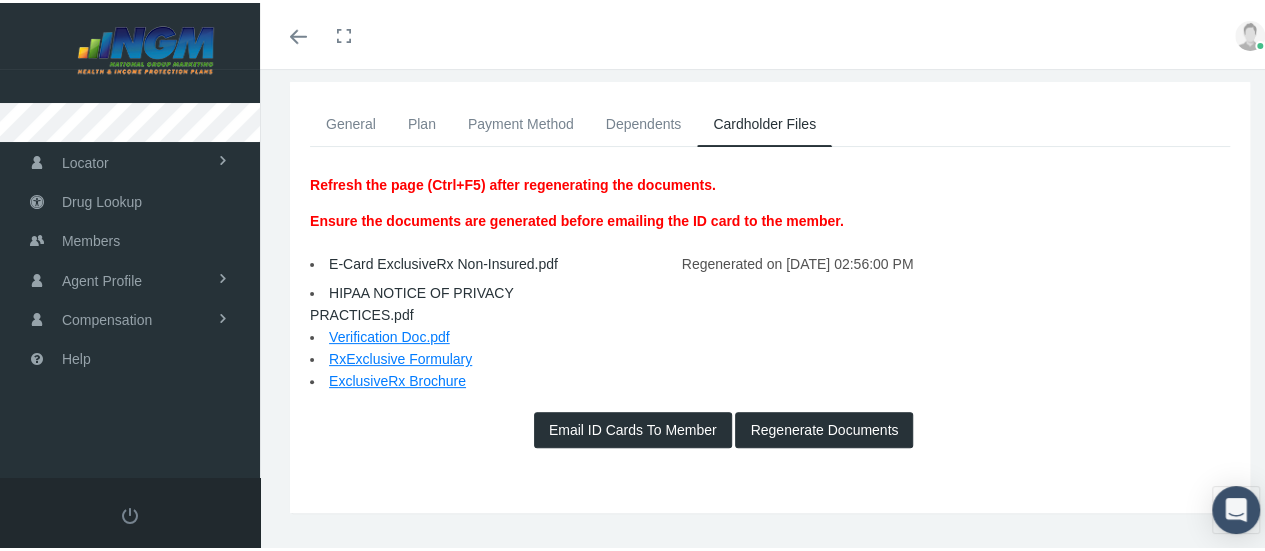 click on "Email ID Cards To Member" at bounding box center [633, 427] 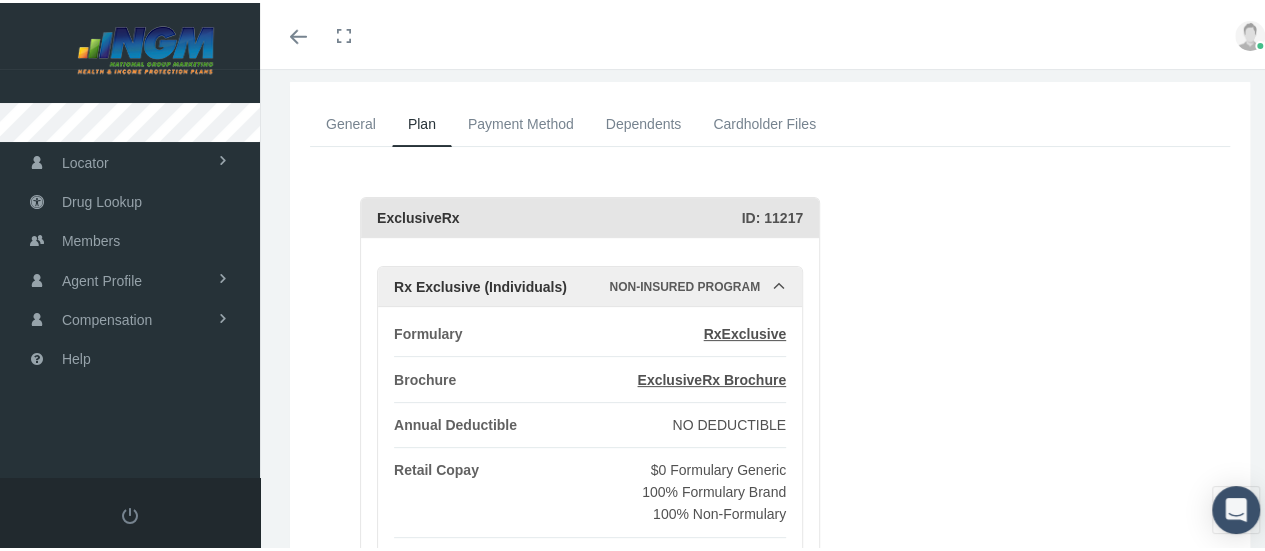 click on "Rx Exclusive (Individuals)" at bounding box center (501, 284) 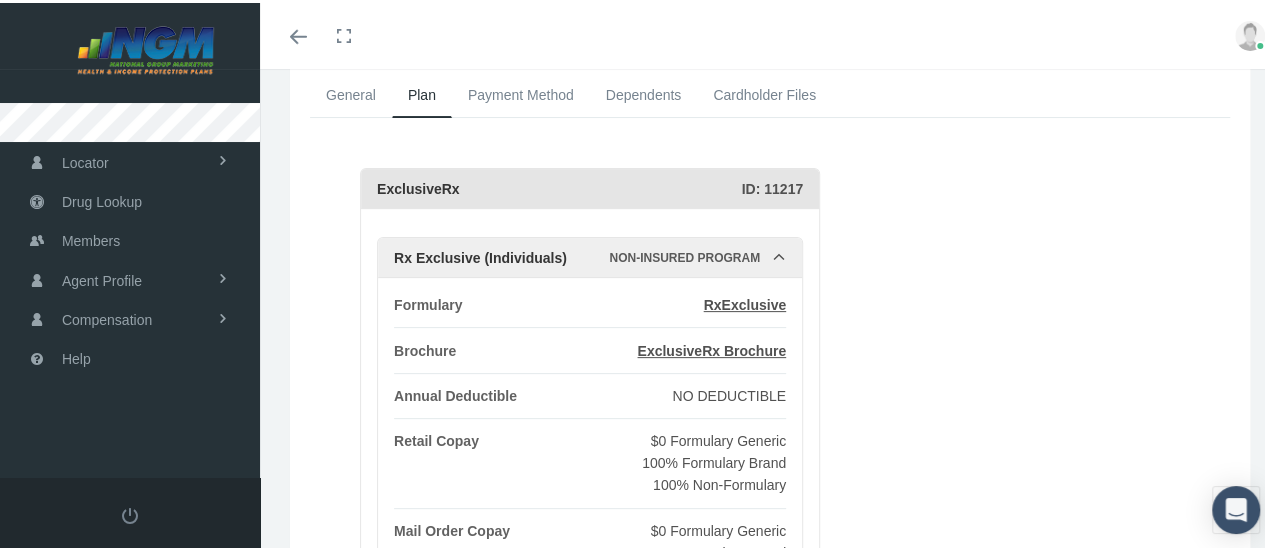 scroll, scrollTop: 0, scrollLeft: 0, axis: both 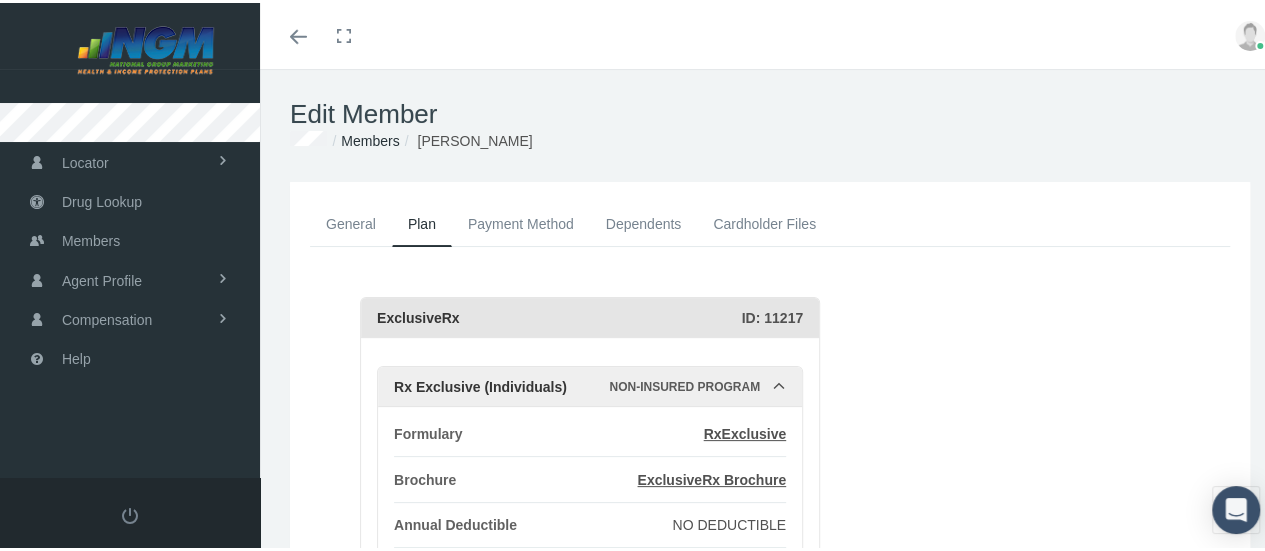 click on "General" at bounding box center (351, 221) 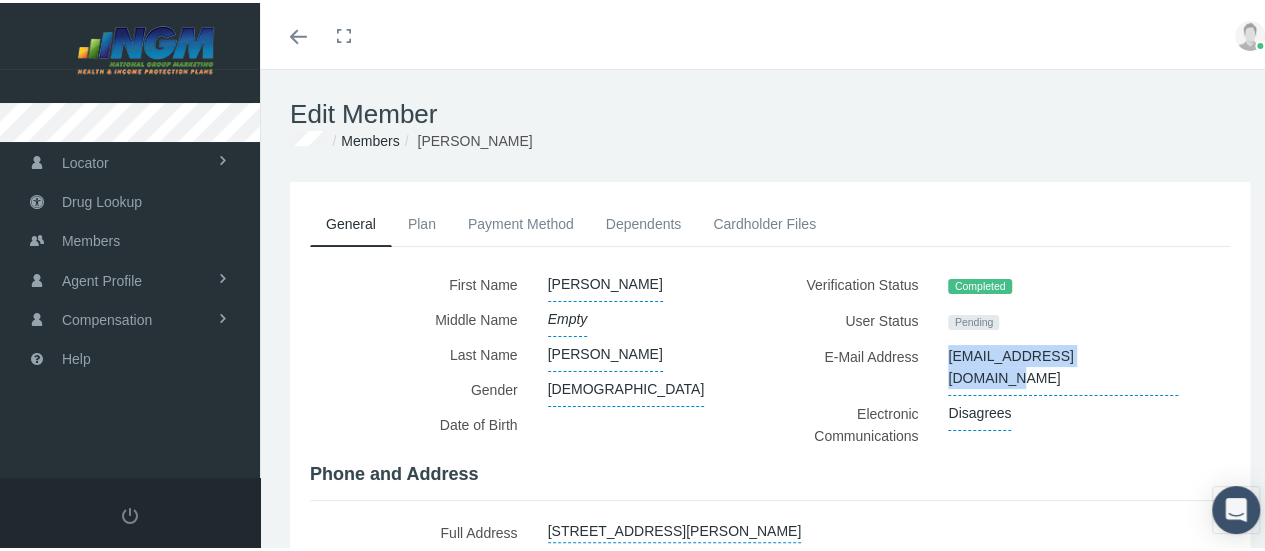 drag, startPoint x: 936, startPoint y: 353, endPoint x: 1106, endPoint y: 353, distance: 170 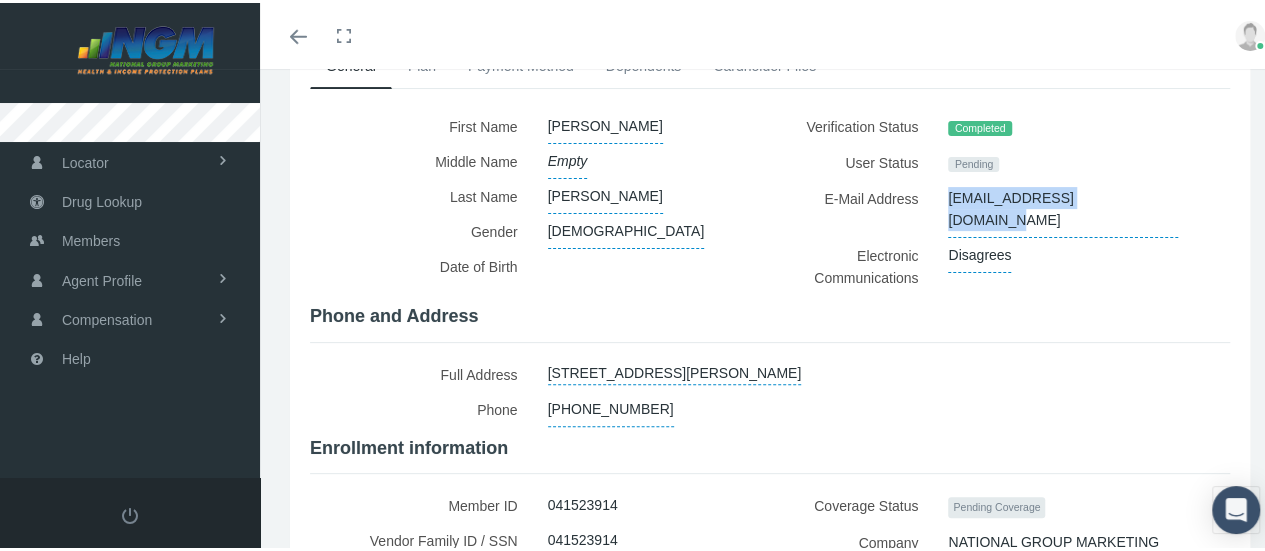 scroll, scrollTop: 0, scrollLeft: 0, axis: both 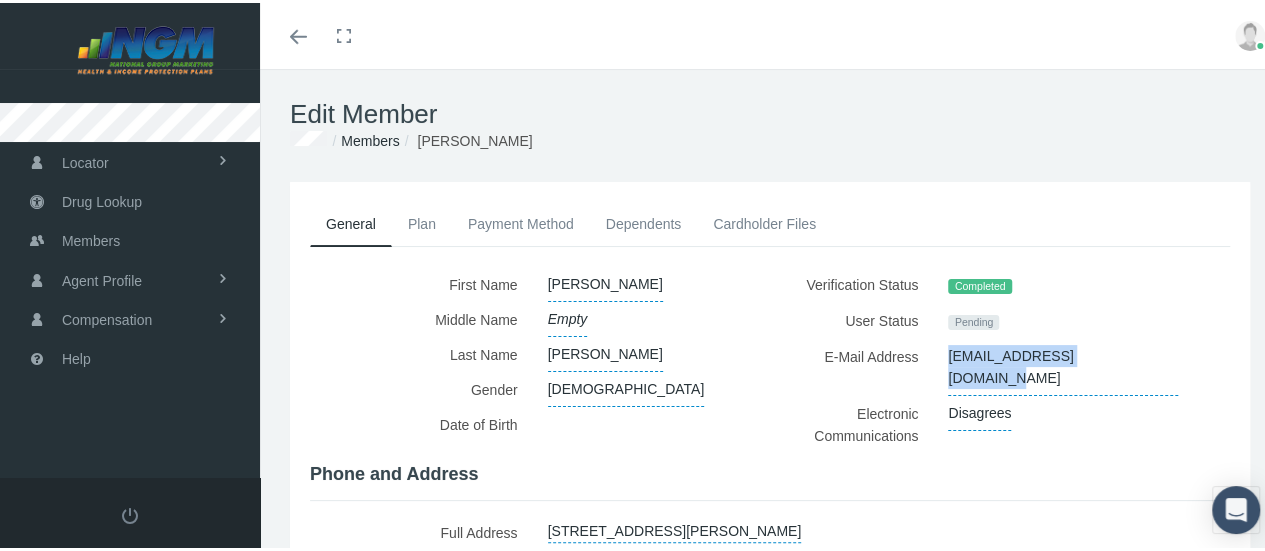 click on "Plan" at bounding box center (422, 221) 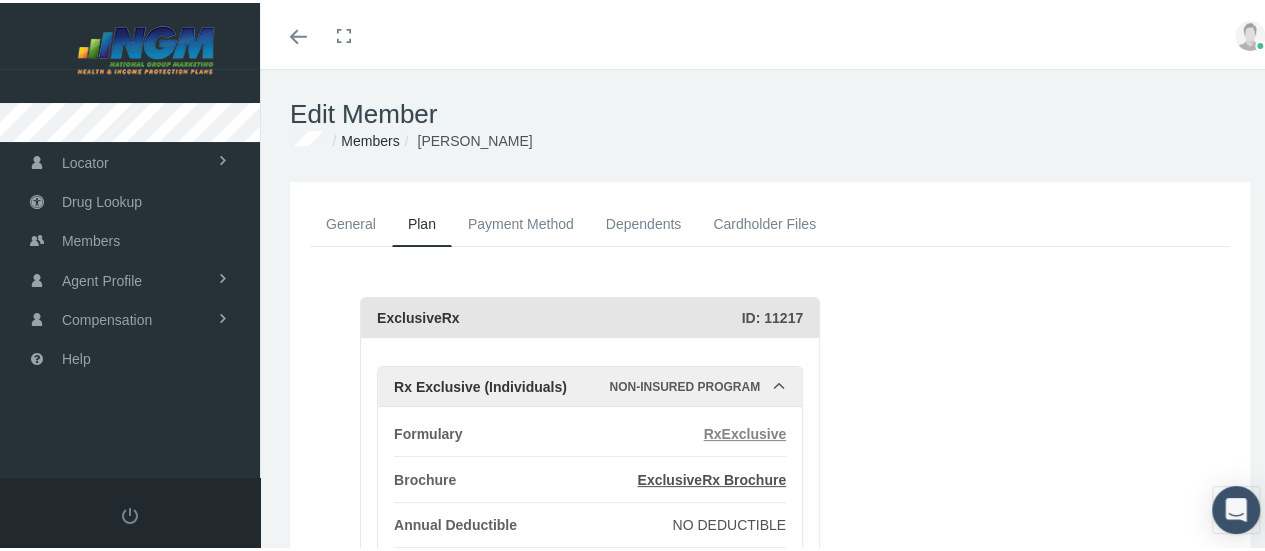 click on "RxExclusive" at bounding box center (745, 431) 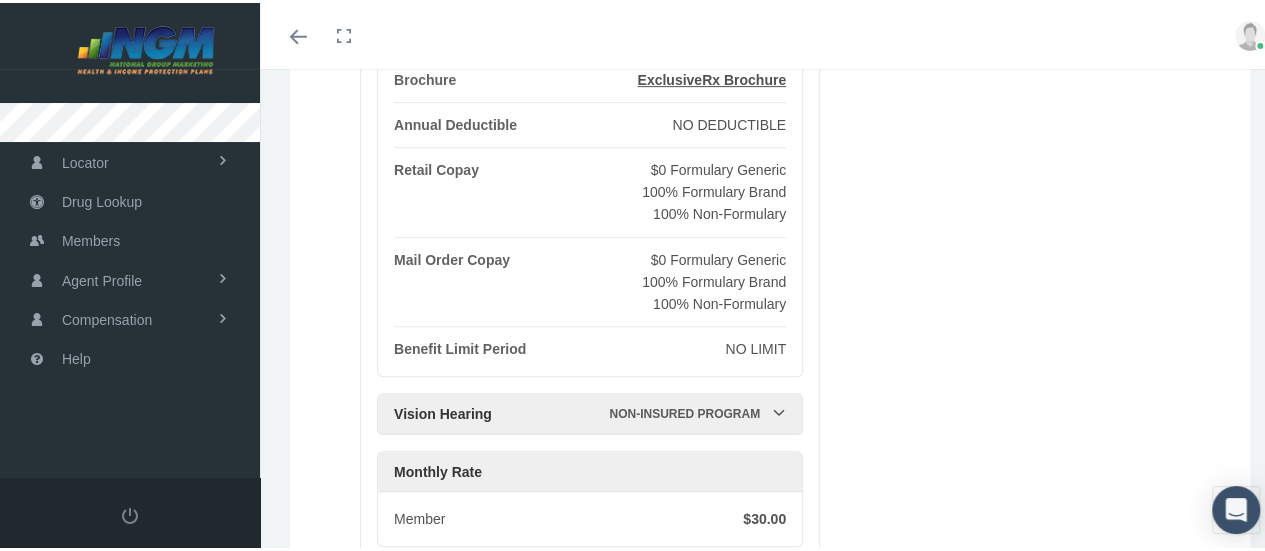 scroll, scrollTop: 200, scrollLeft: 0, axis: vertical 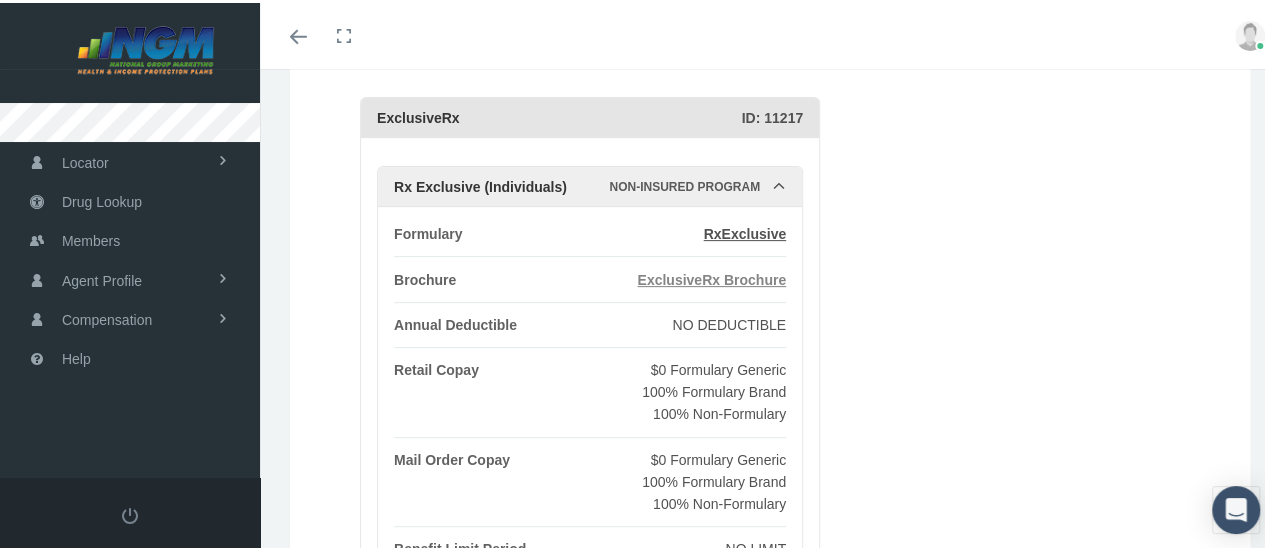 click on "ExclusiveRx Brochure" at bounding box center [711, 277] 